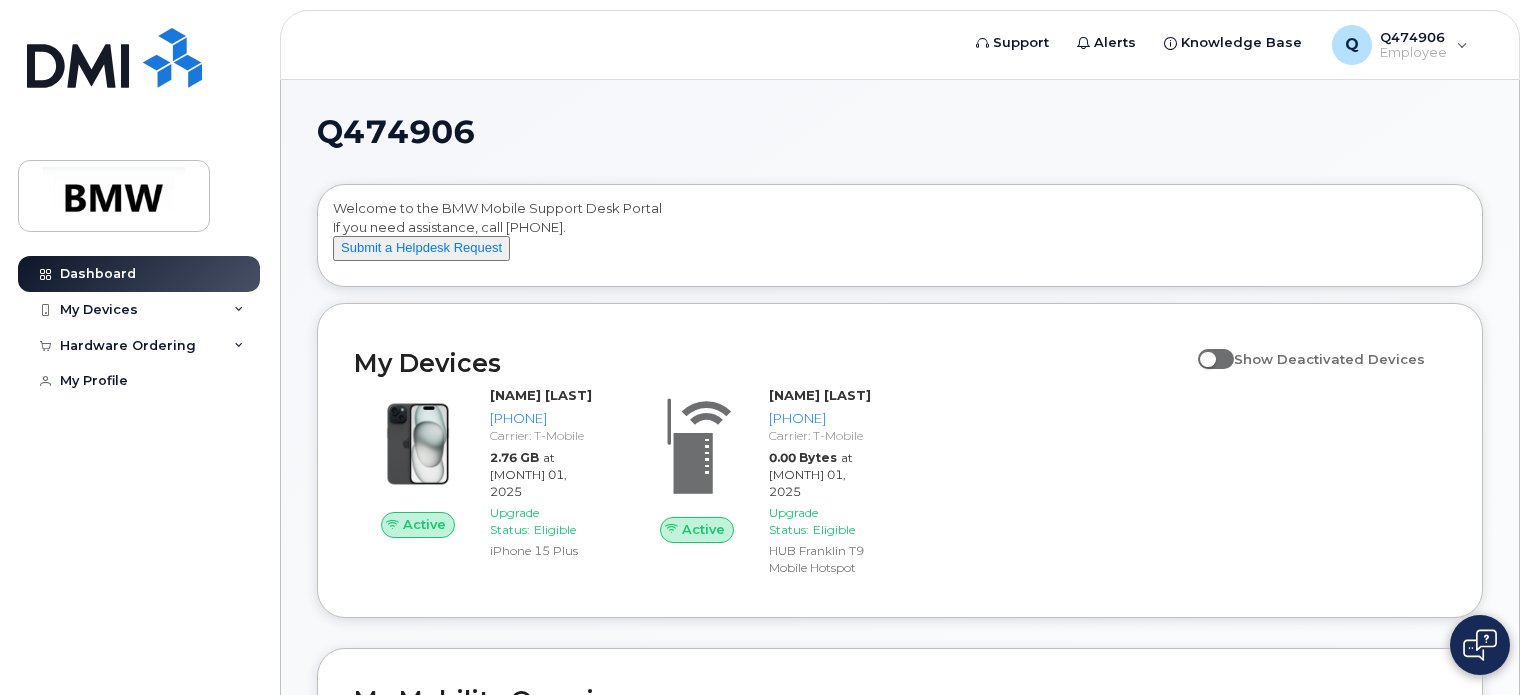 scroll, scrollTop: 0, scrollLeft: 0, axis: both 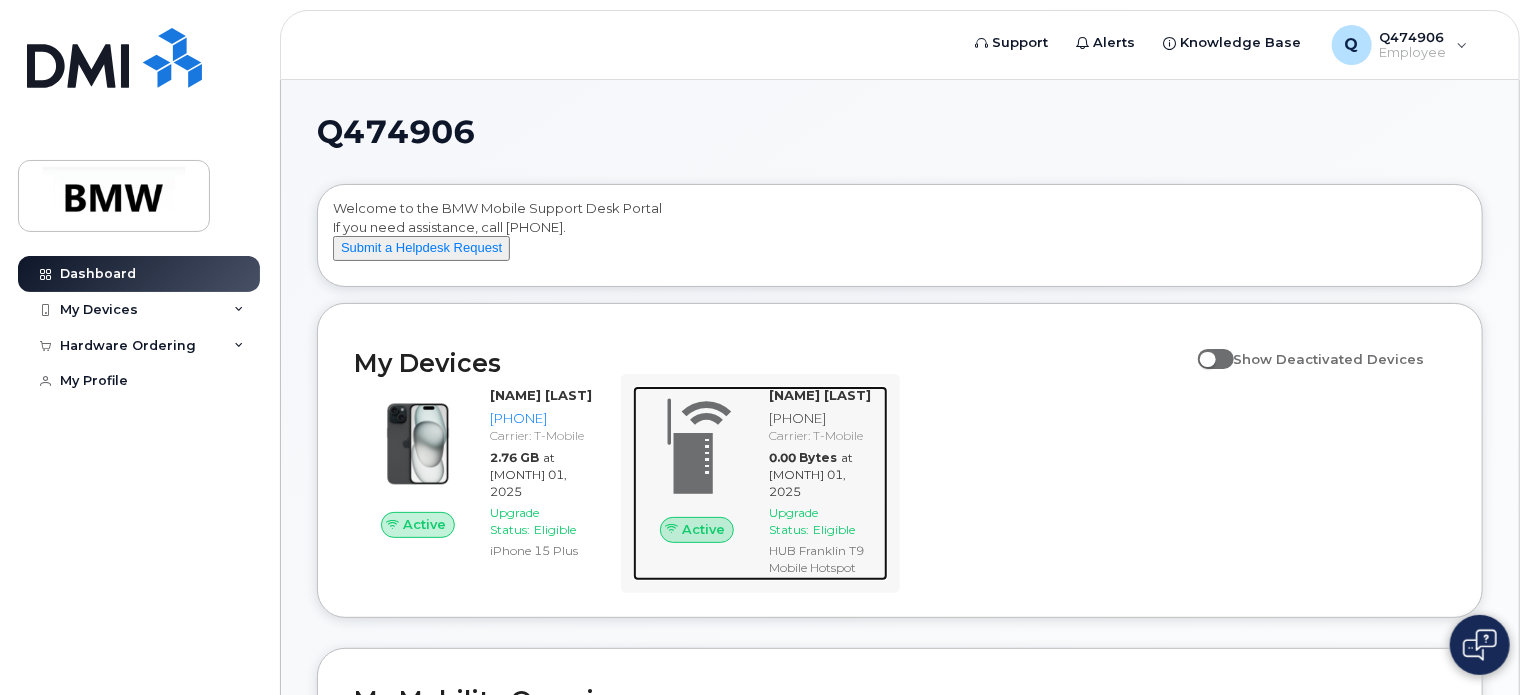 click on "Active" 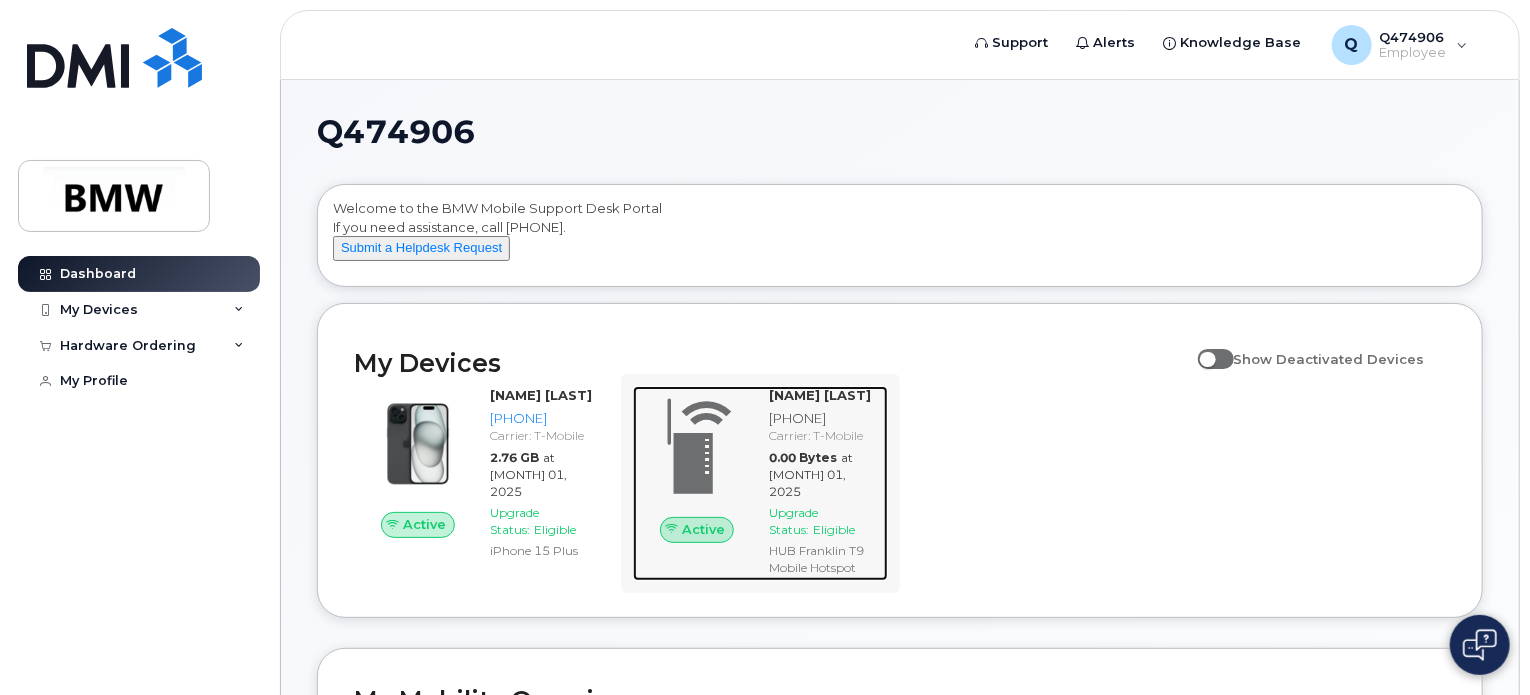 click on "Upgrade Status:" 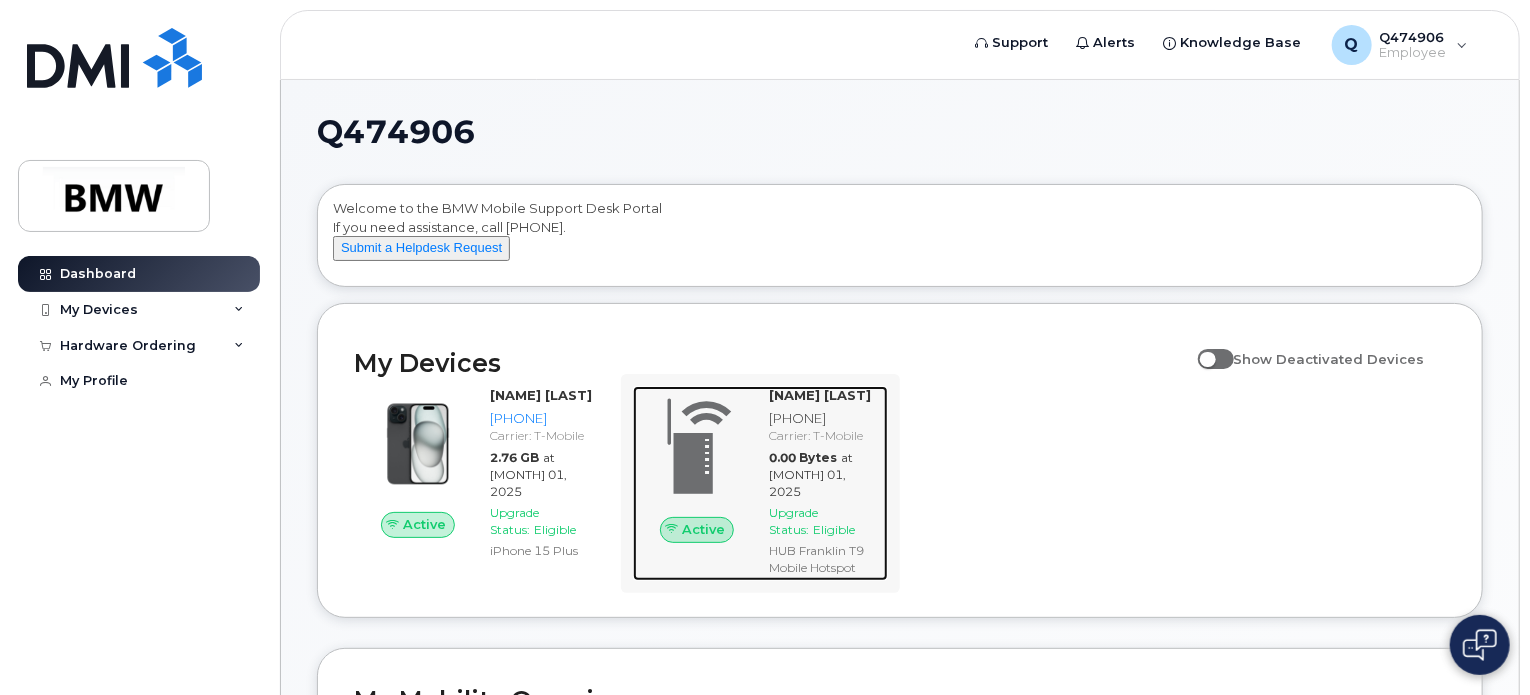 click on "Alexia Kurz 973-960-5715 Carrier: T-Mobile 0.00 Bytes at Jul 01, 2025 Upgrade Status: Eligible HUB Franklin T9 Mobile Hotspot" 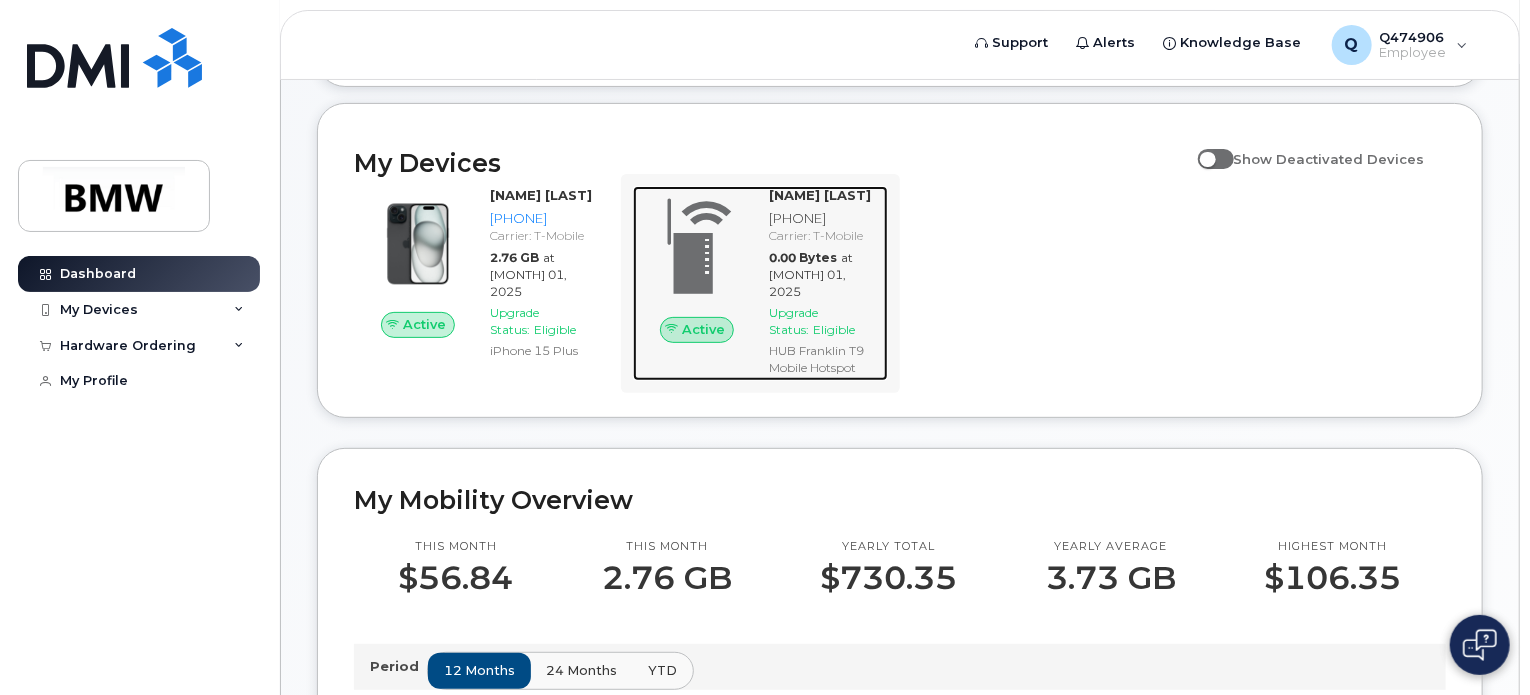 scroll, scrollTop: 600, scrollLeft: 0, axis: vertical 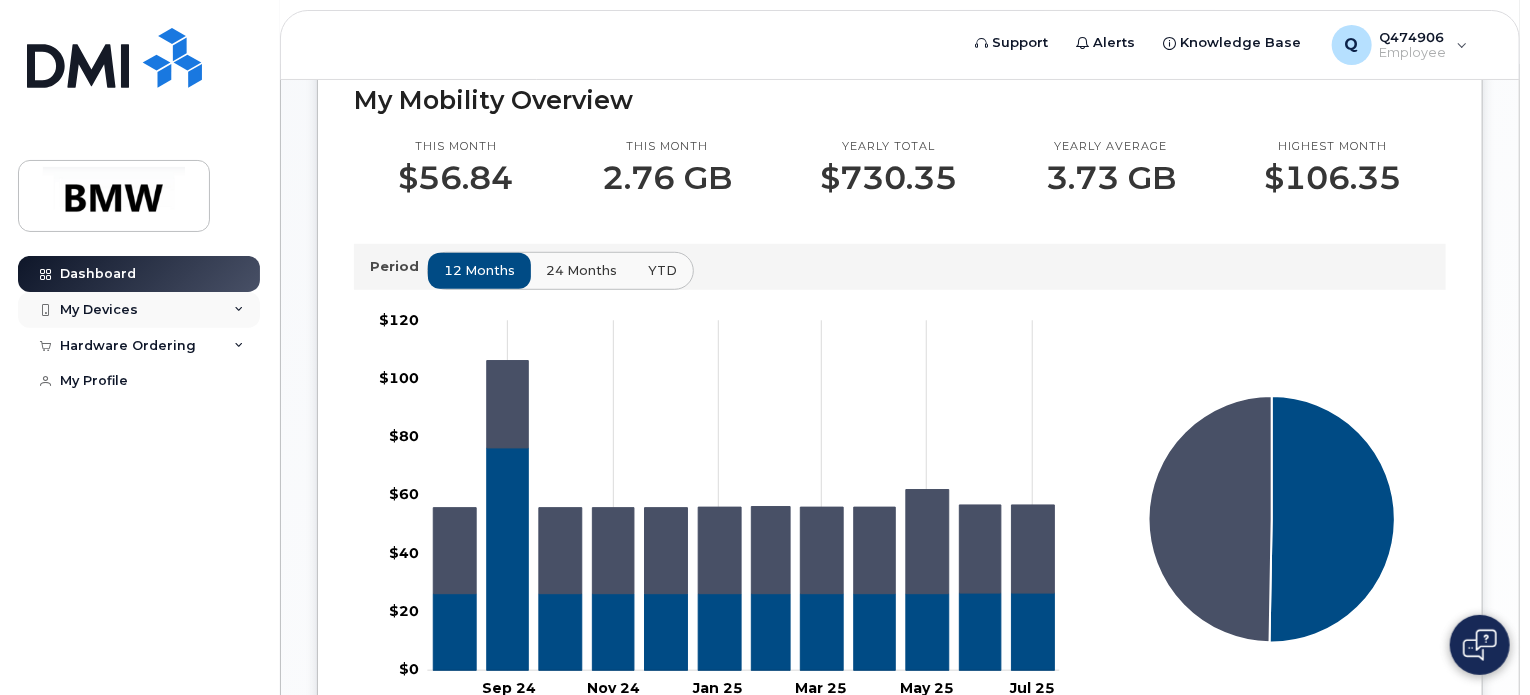 click on "My Devices" 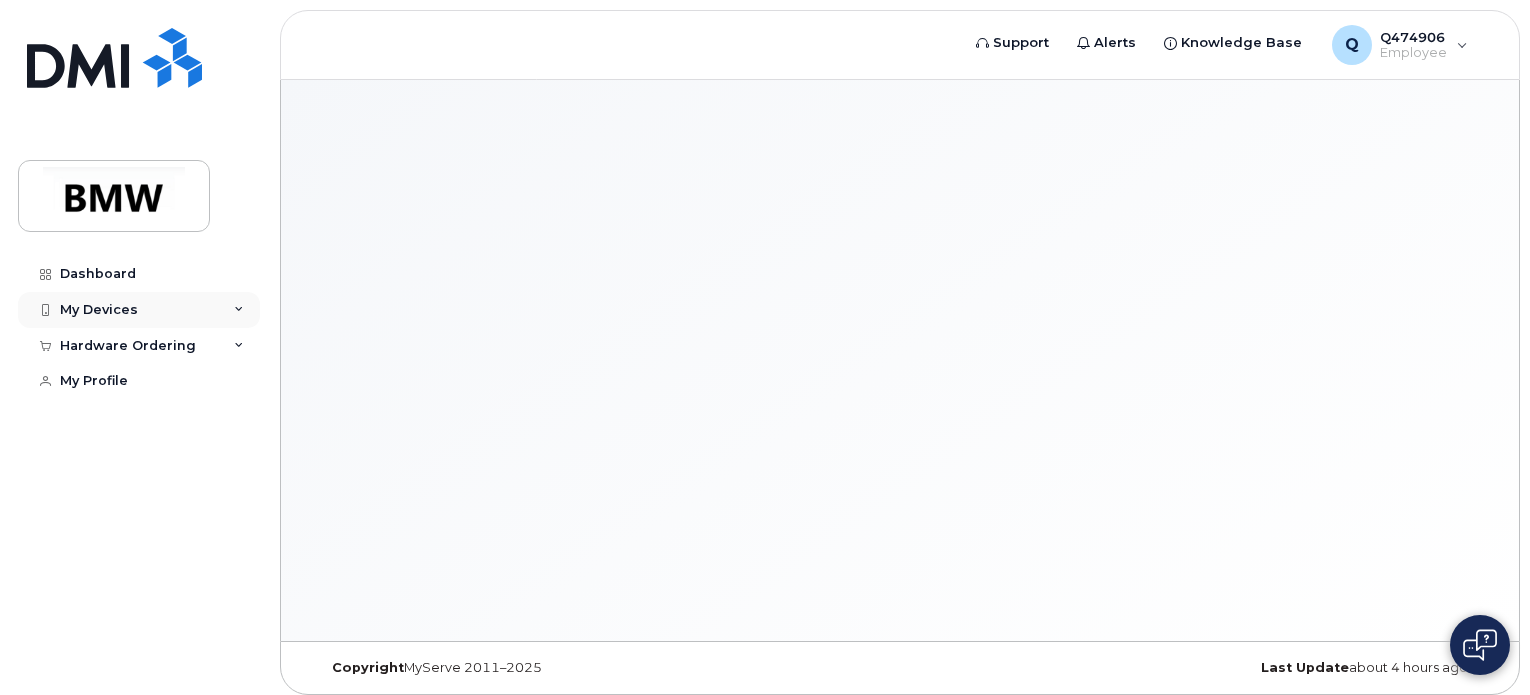 scroll, scrollTop: 0, scrollLeft: 0, axis: both 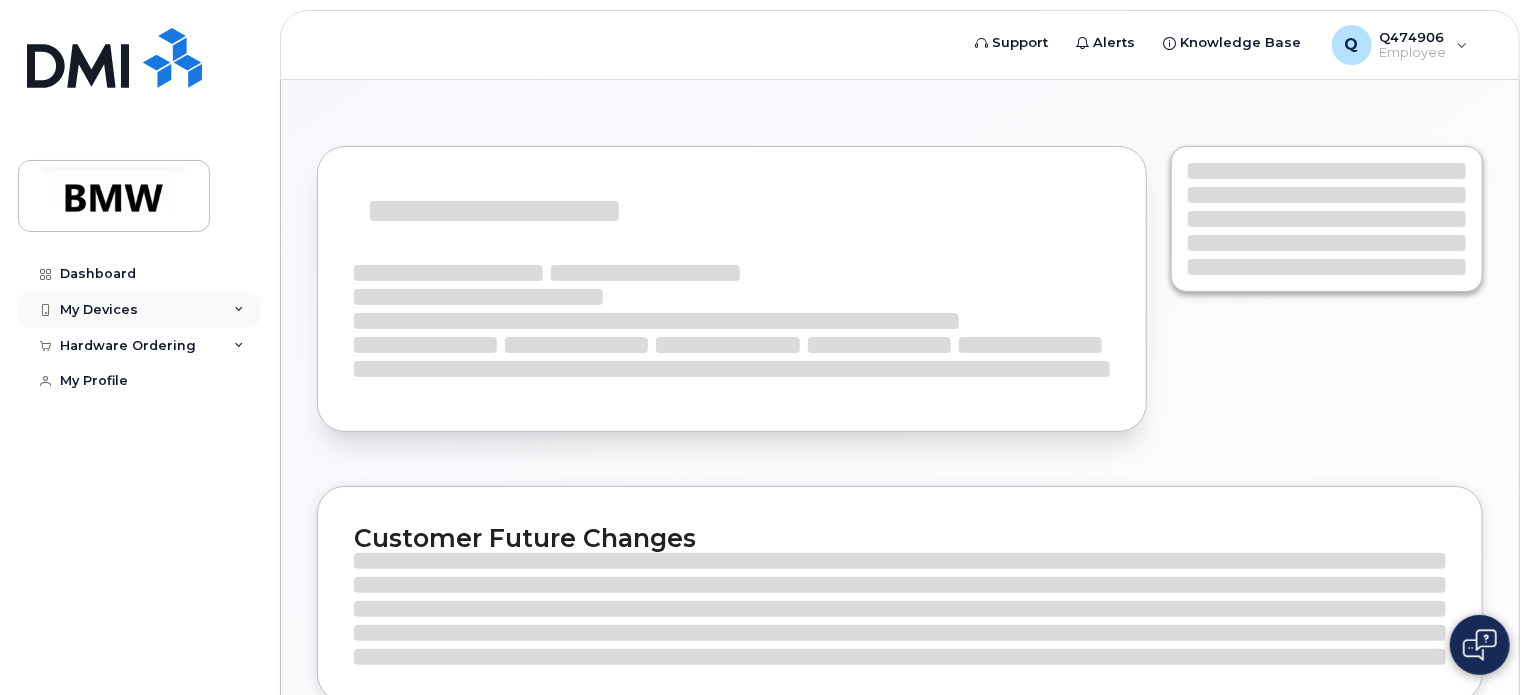 click on "My Devices" 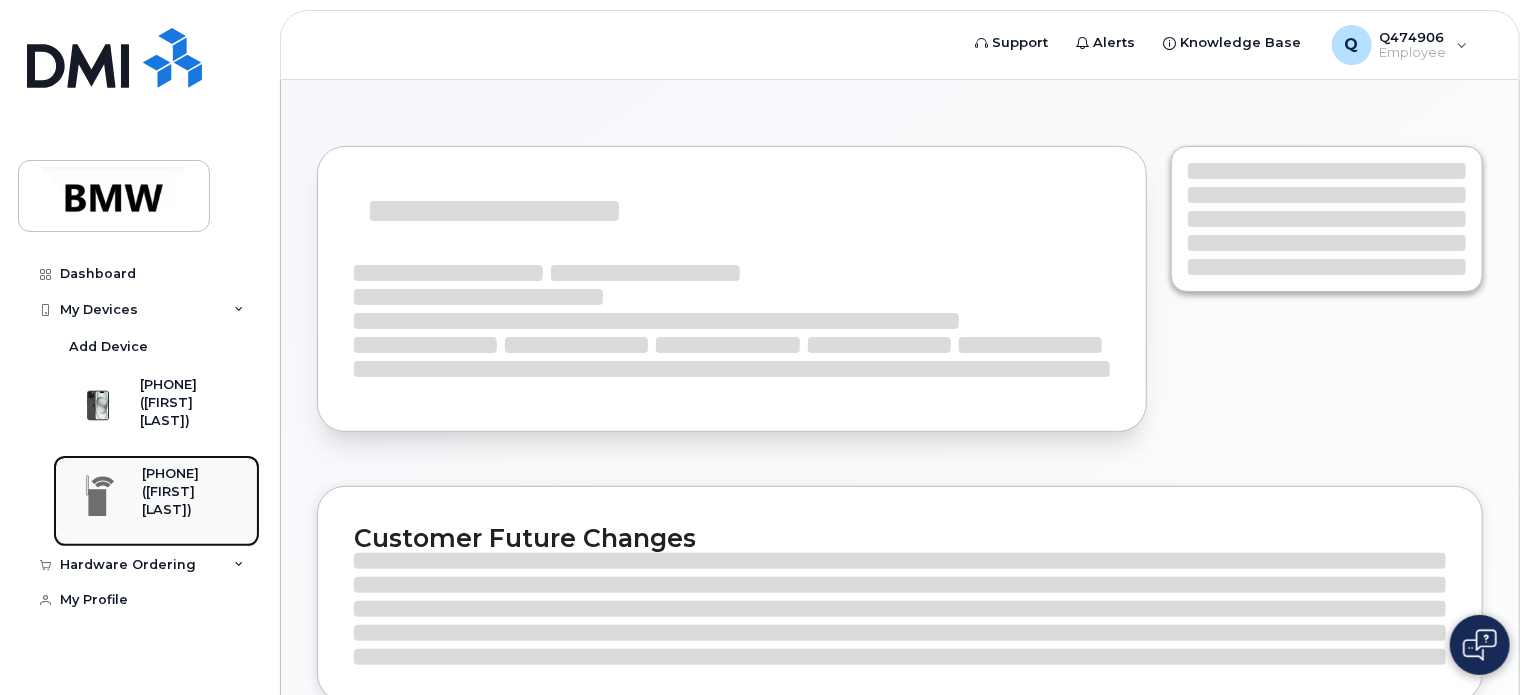 click on "([FIRST] [LAST])" 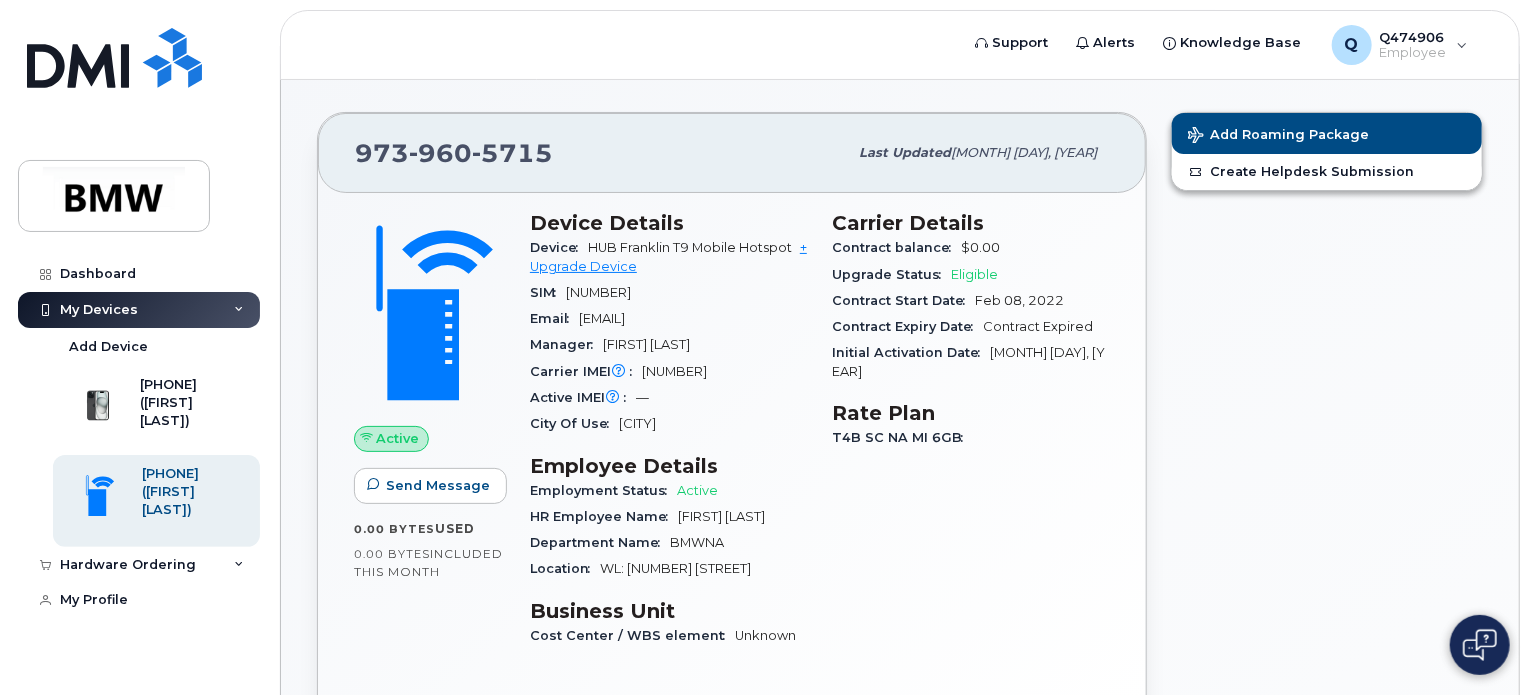 scroll, scrollTop: 0, scrollLeft: 0, axis: both 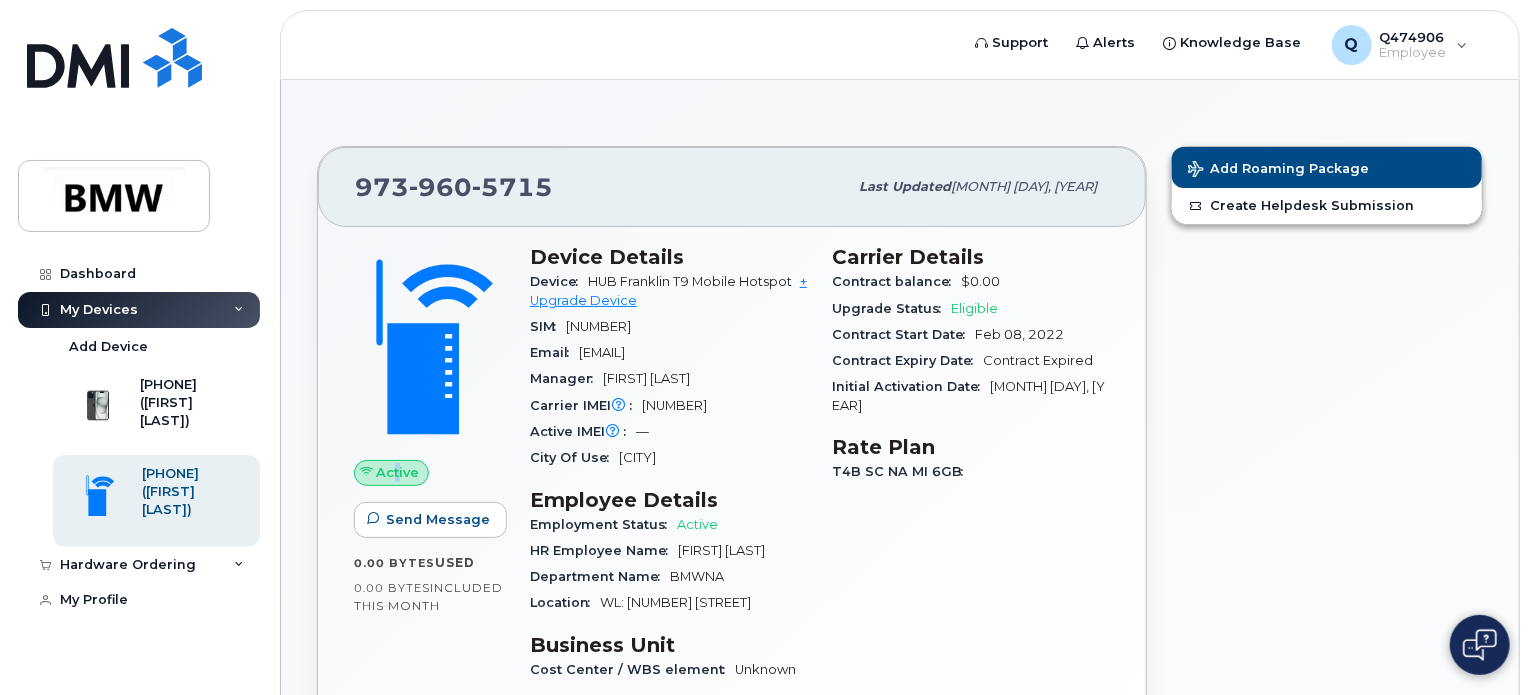 click on "Active" 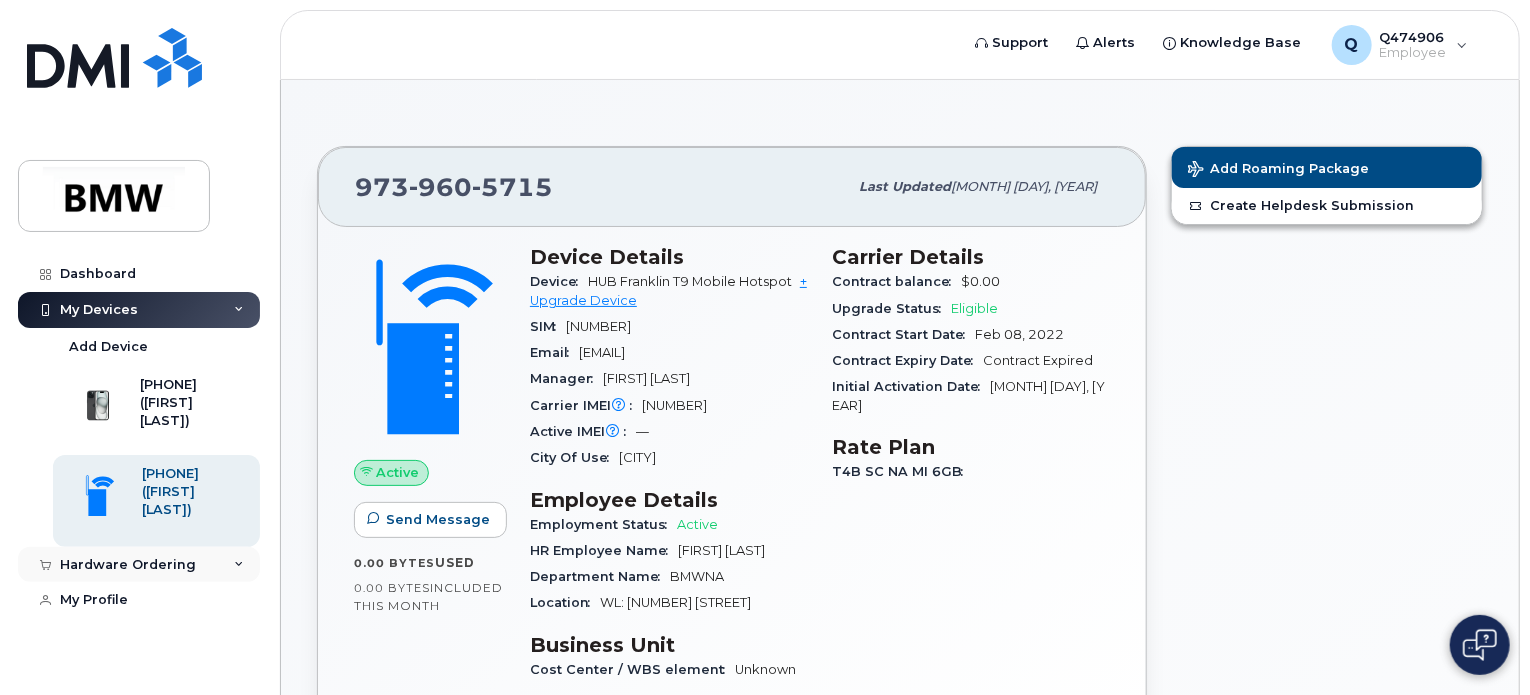 click 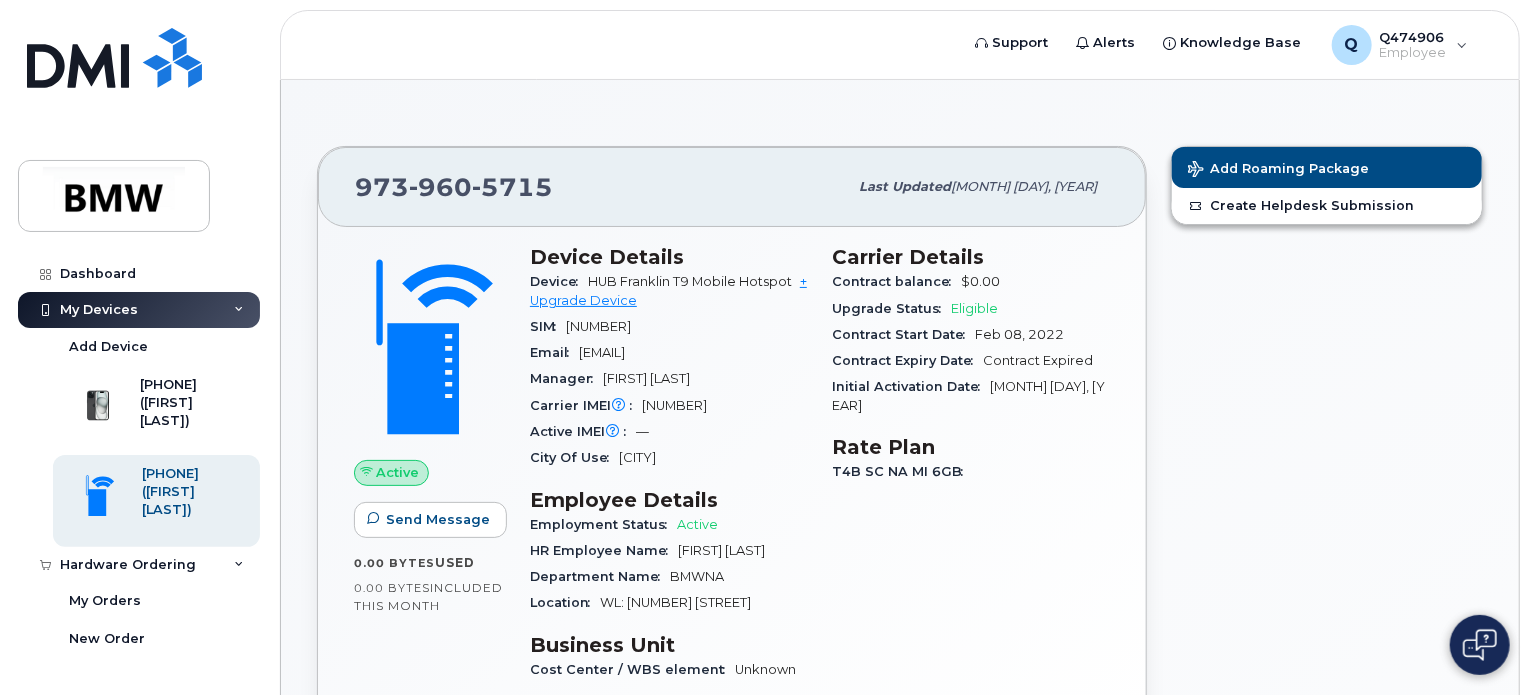 click on "Device  HUB Franklin T9 Mobile Hotspot   + Upgrade Device" 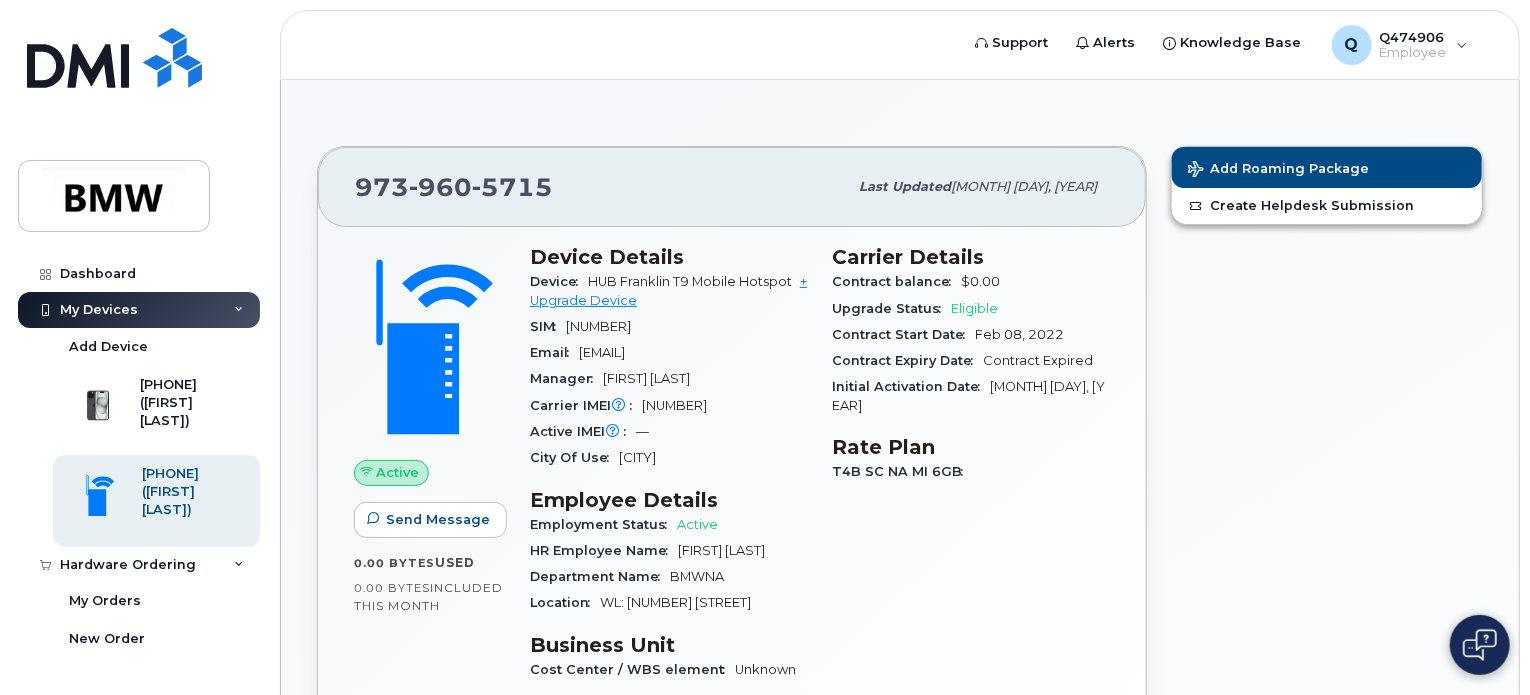 click on "Device  HUB Franklin T9 Mobile Hotspot   + Upgrade Device" 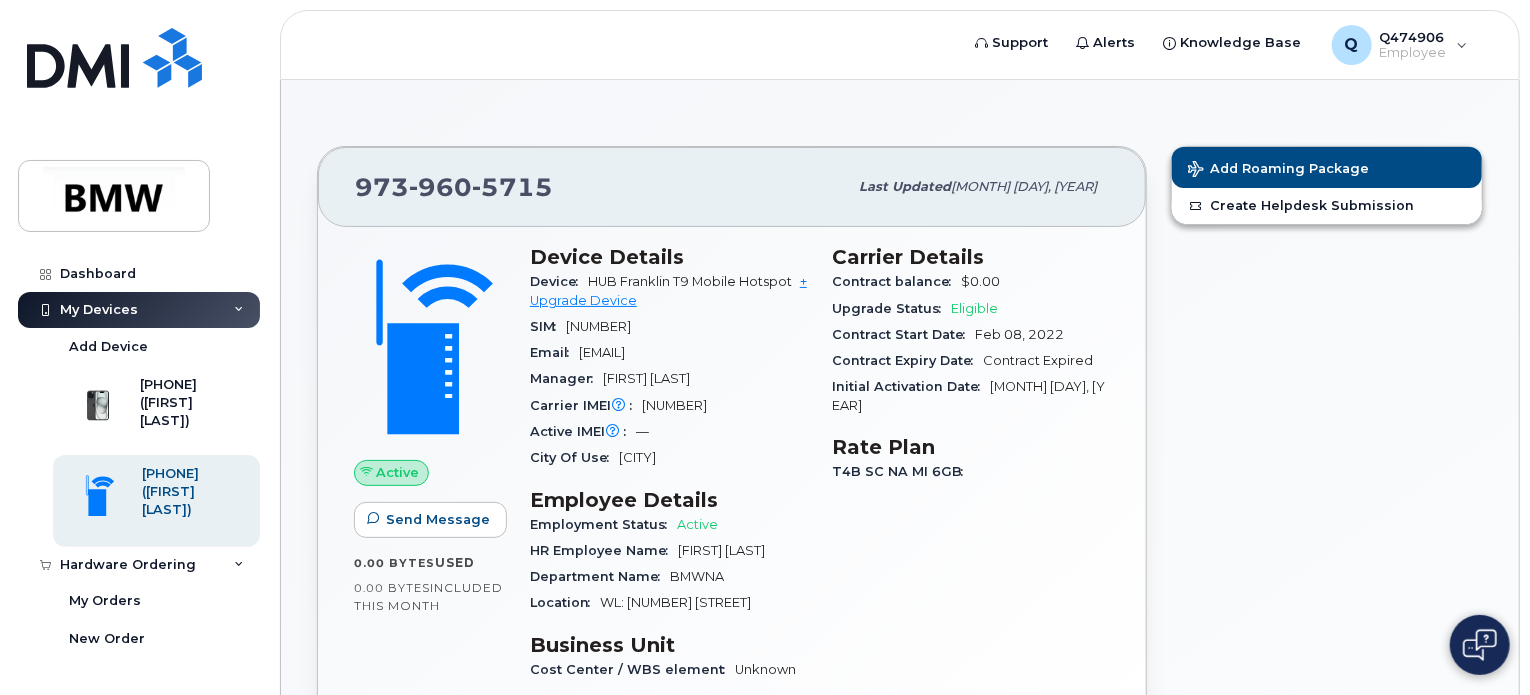 click on "SIM [NUMBER]" 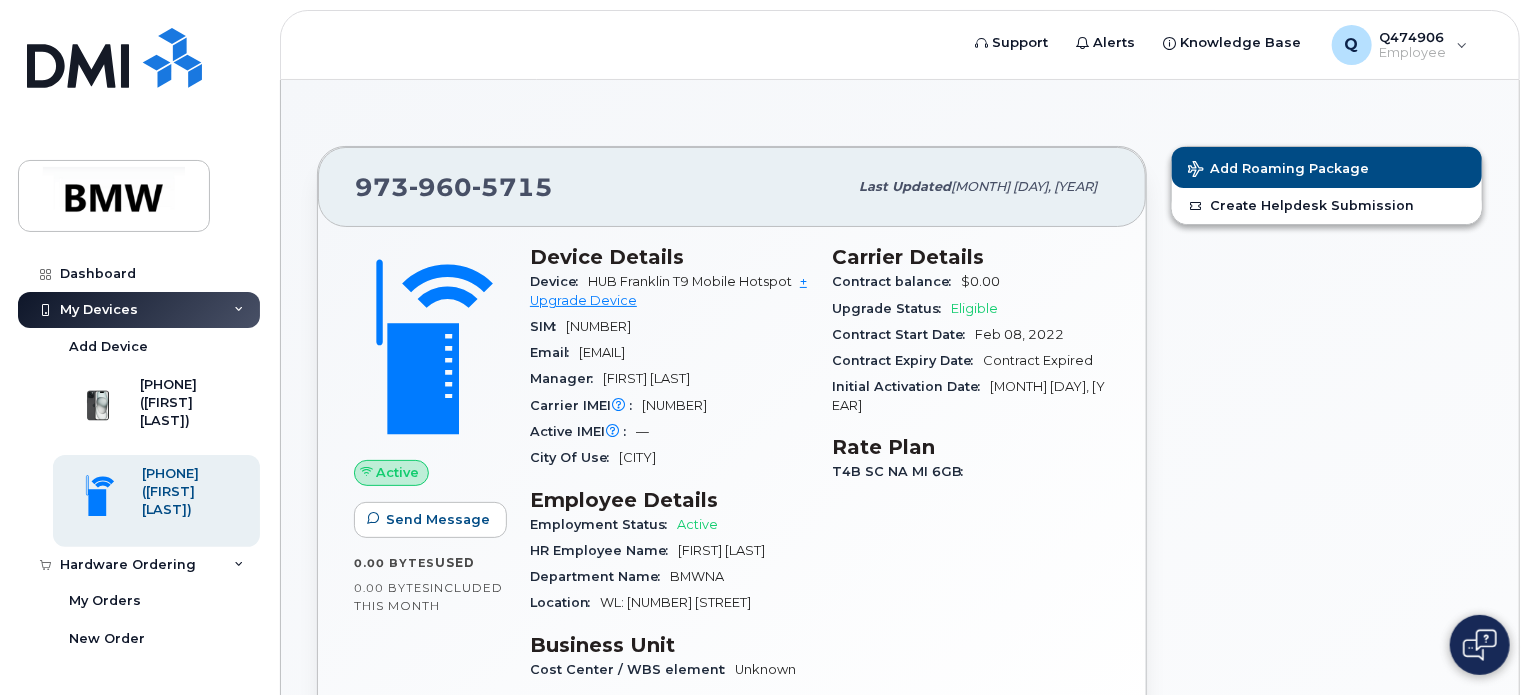 click on "[EMAIL]" 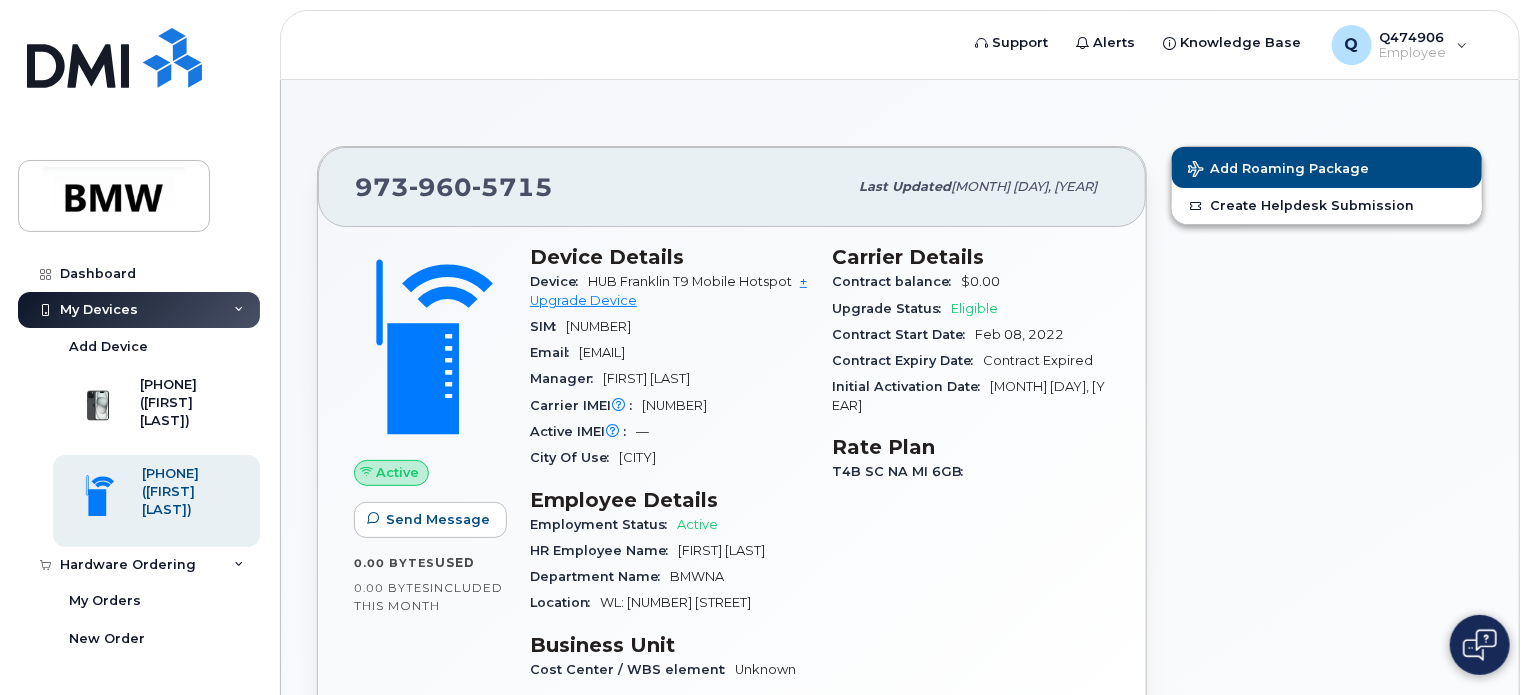 click on "Email [EMAIL]" 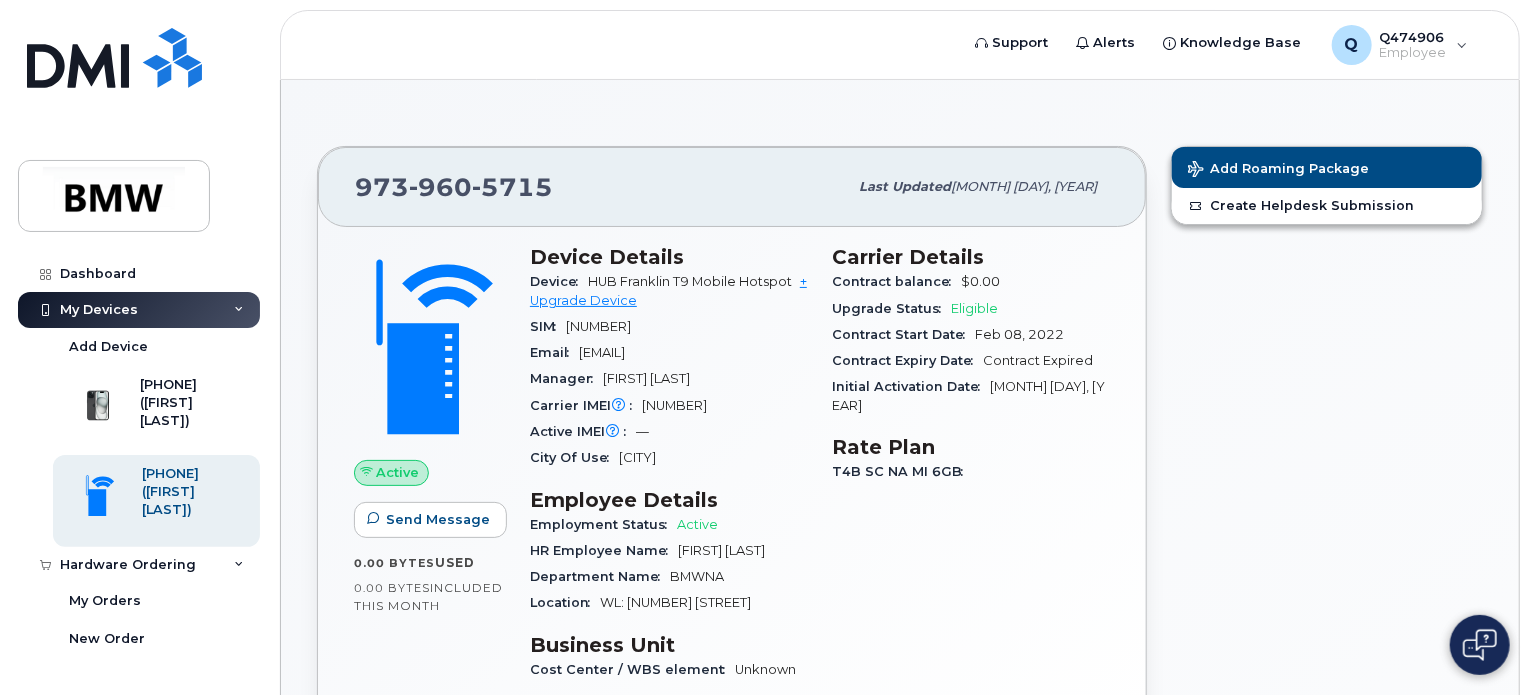 click on "Email [EMAIL]" 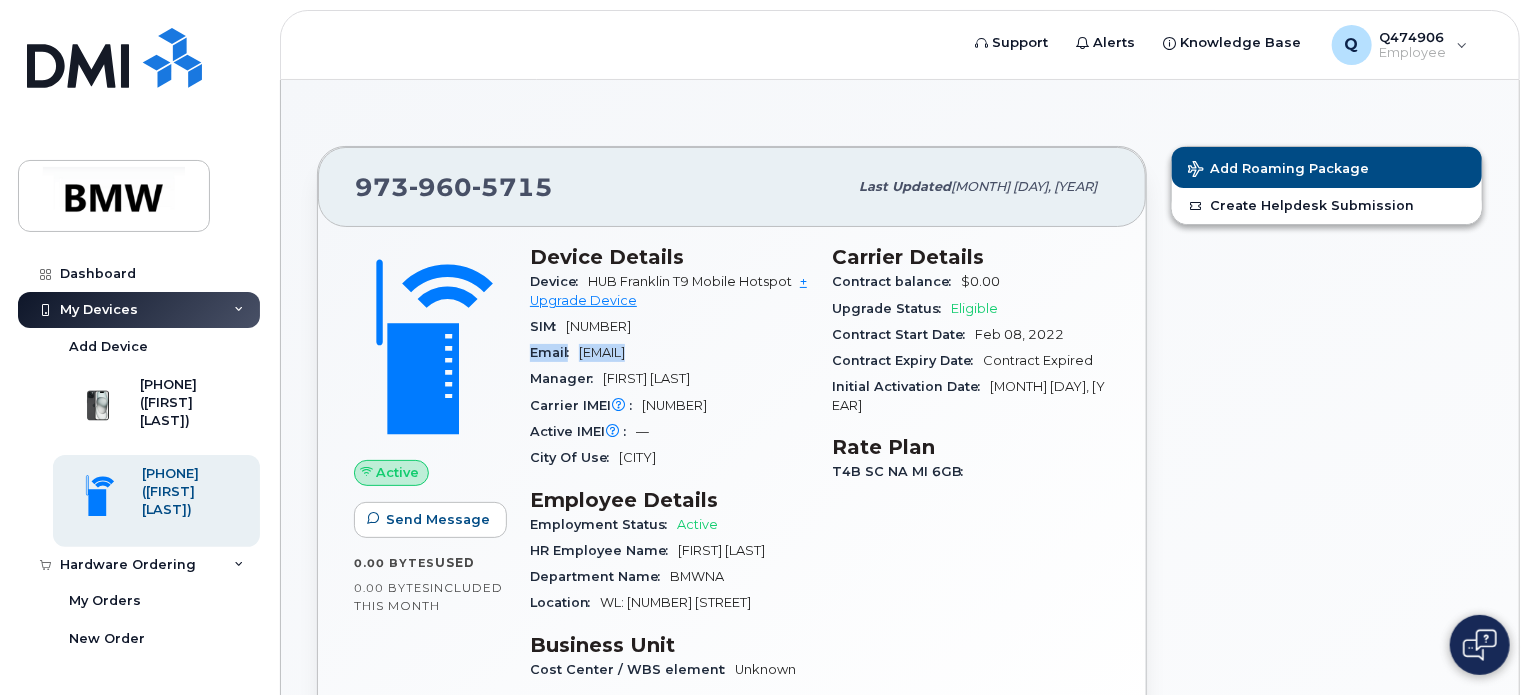 click on "Email [EMAIL]" 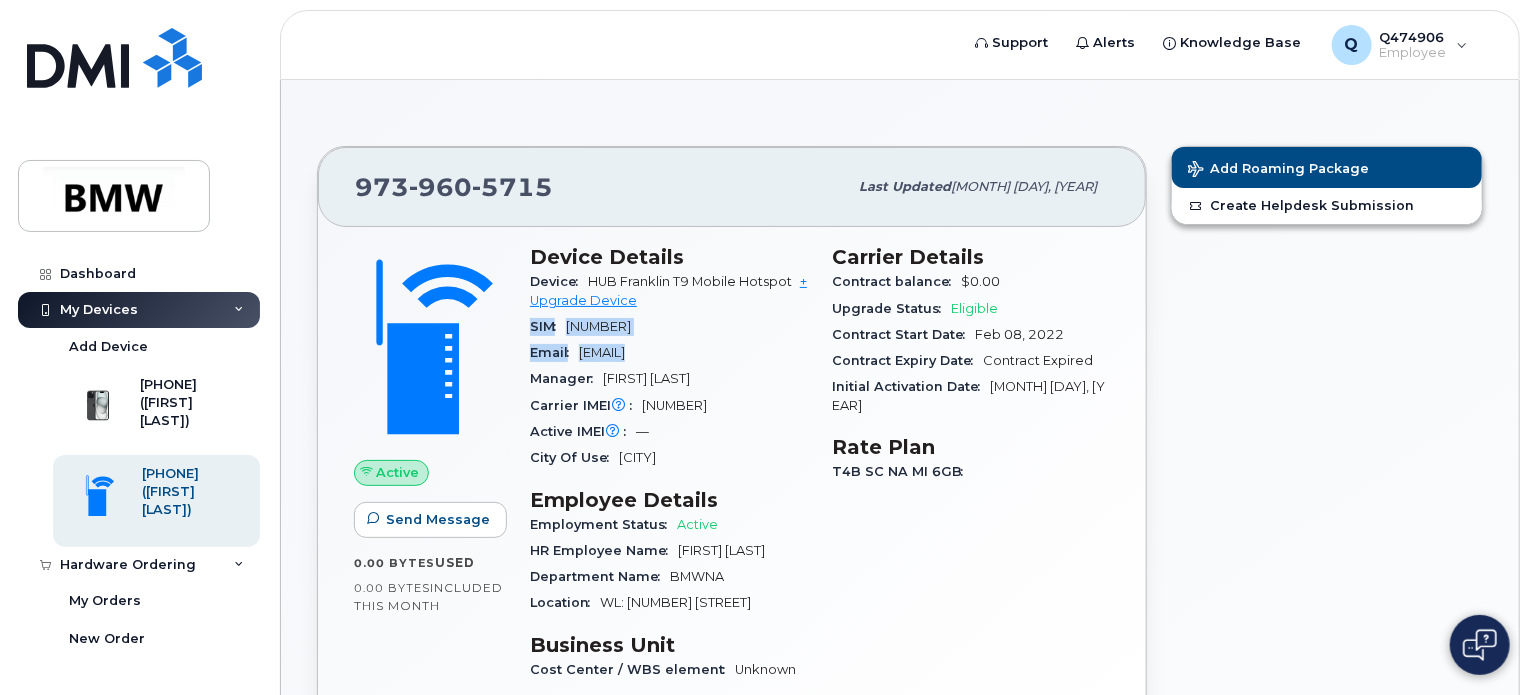 click on "Email [EMAIL]" 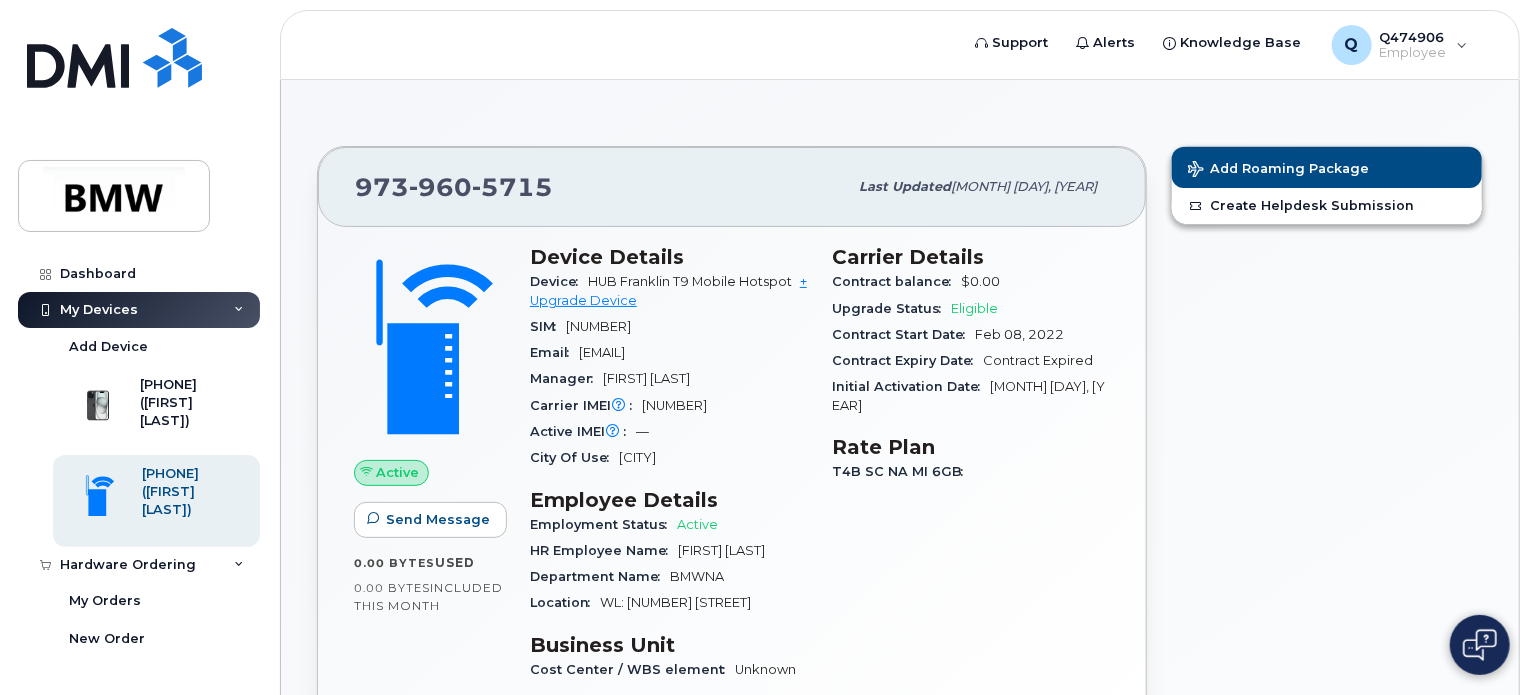 click on "Email [EMAIL]" 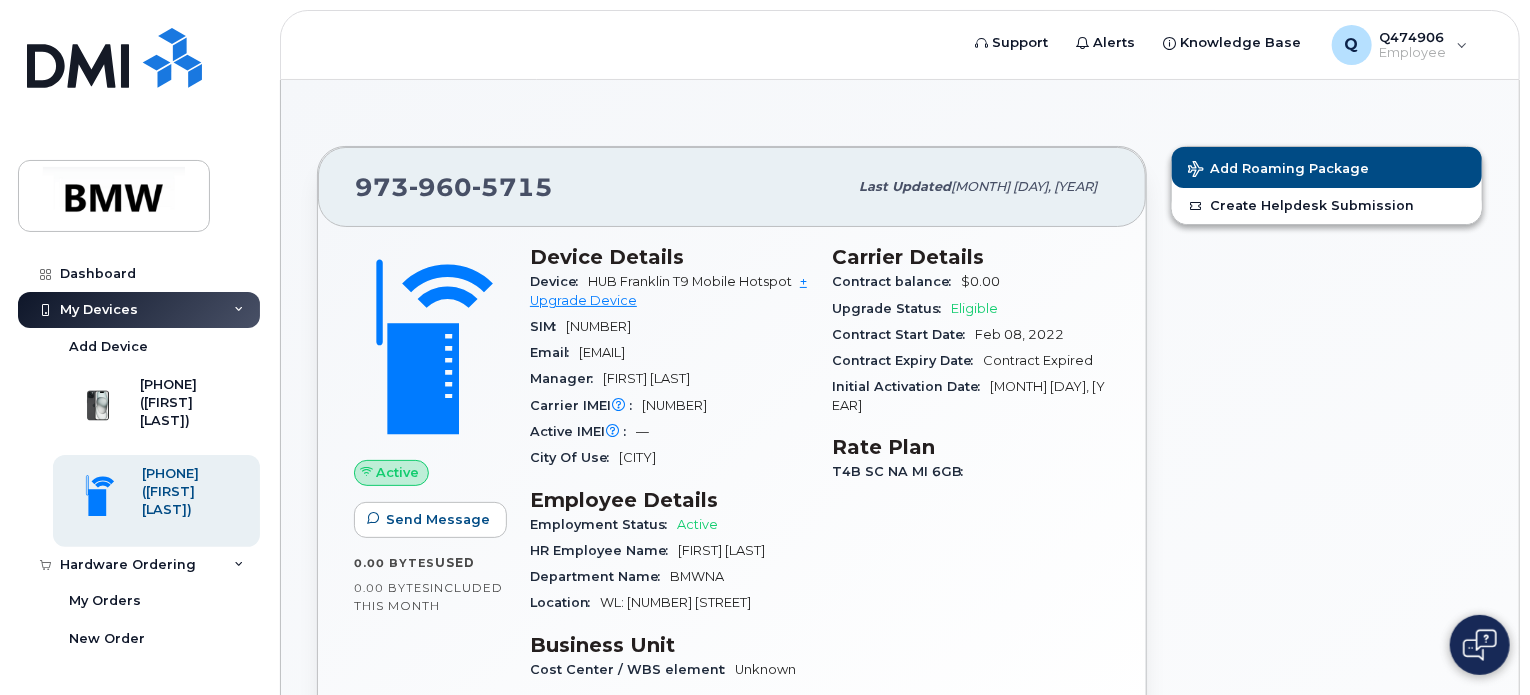 click on "Email [EMAIL]" 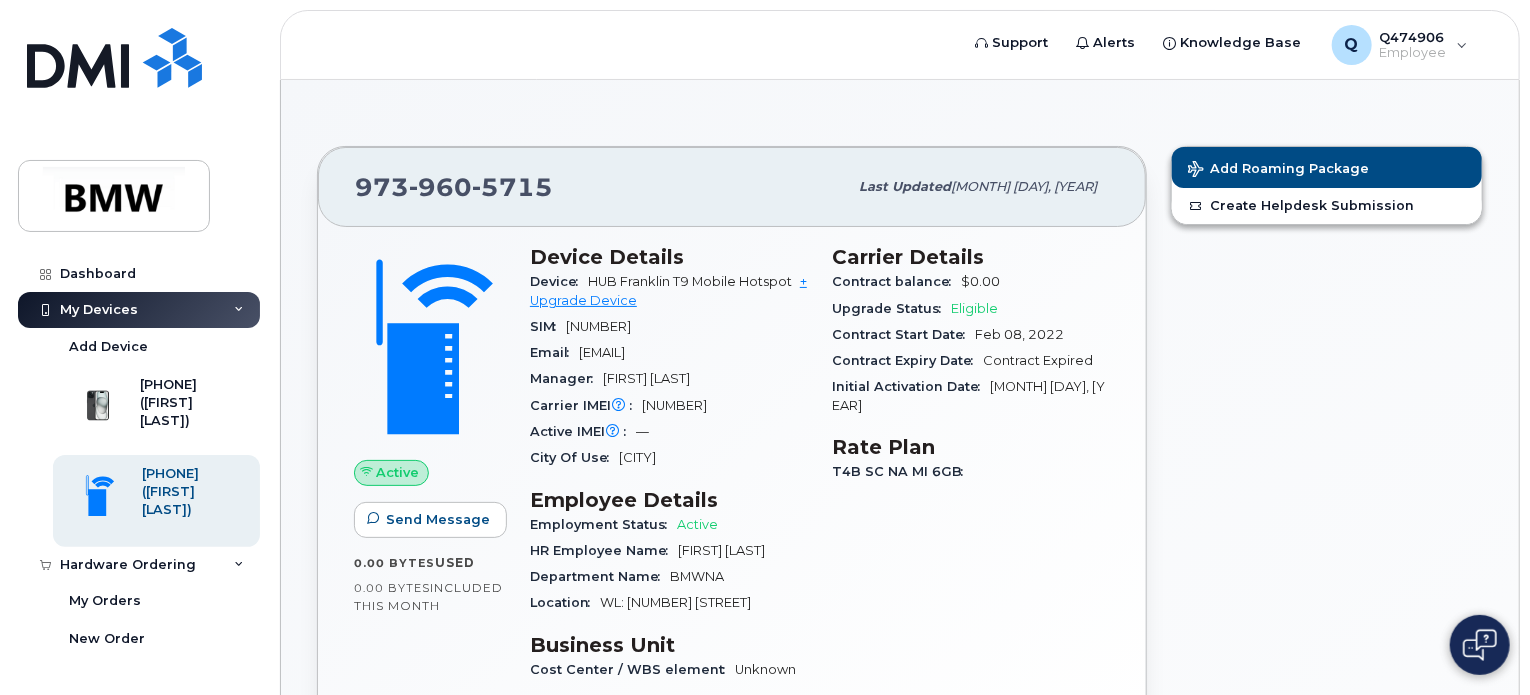 click on "Email [EMAIL]" 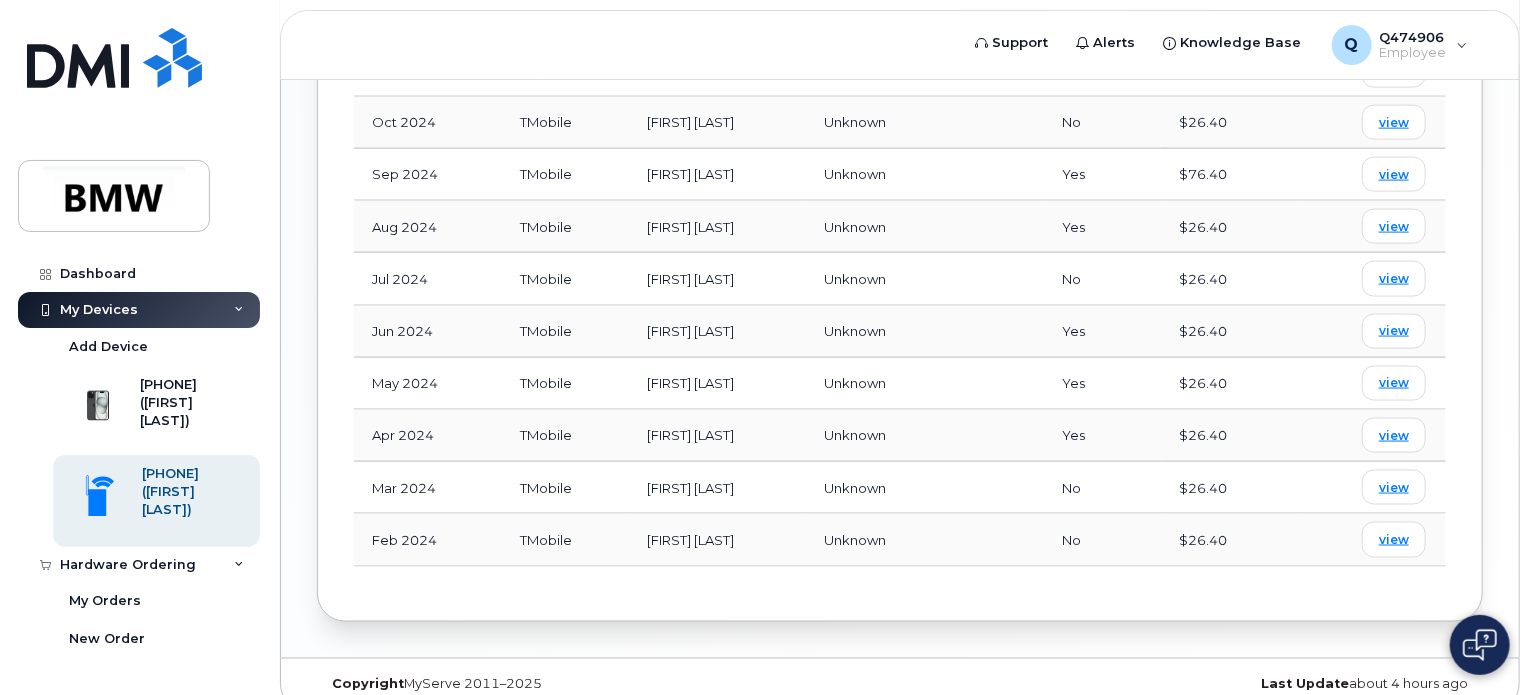scroll, scrollTop: 1339, scrollLeft: 0, axis: vertical 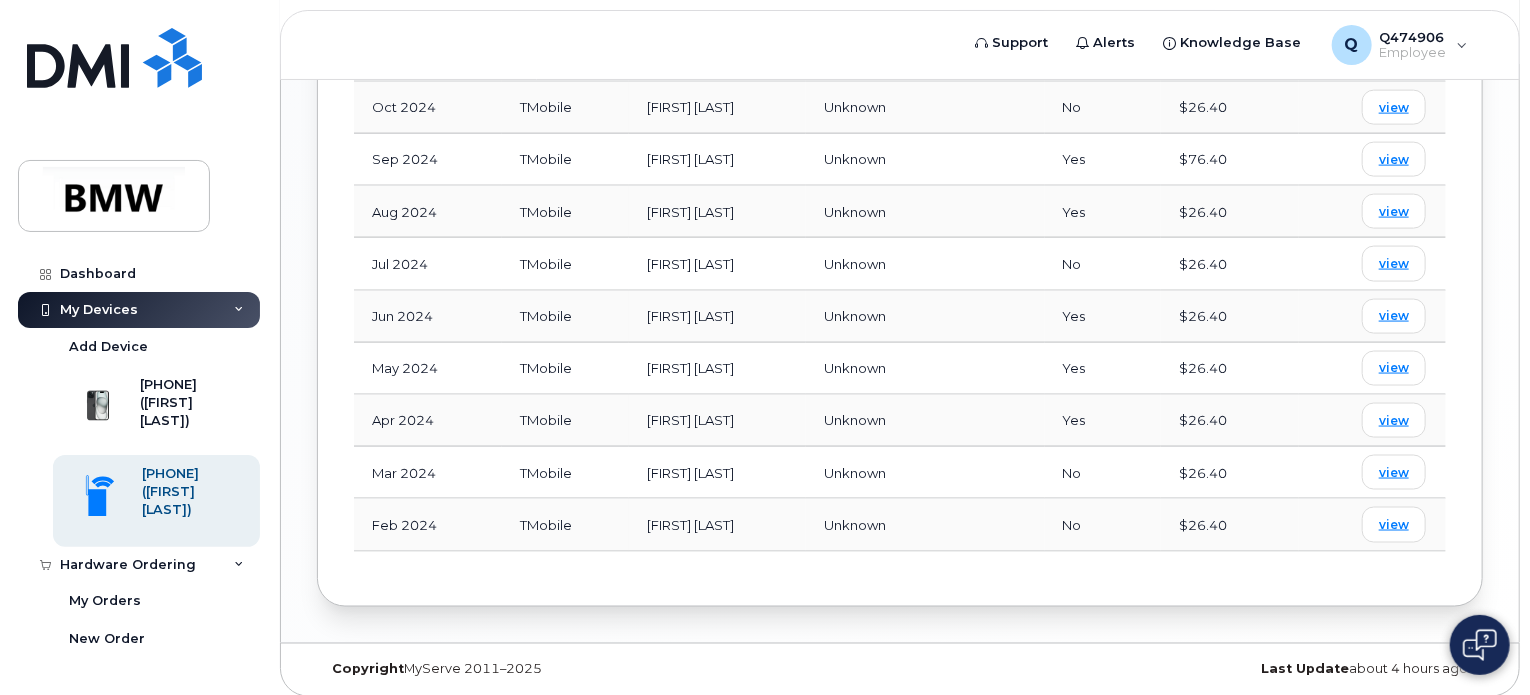 drag, startPoint x: 154, startPoint y: 491, endPoint x: 592, endPoint y: 617, distance: 455.7631 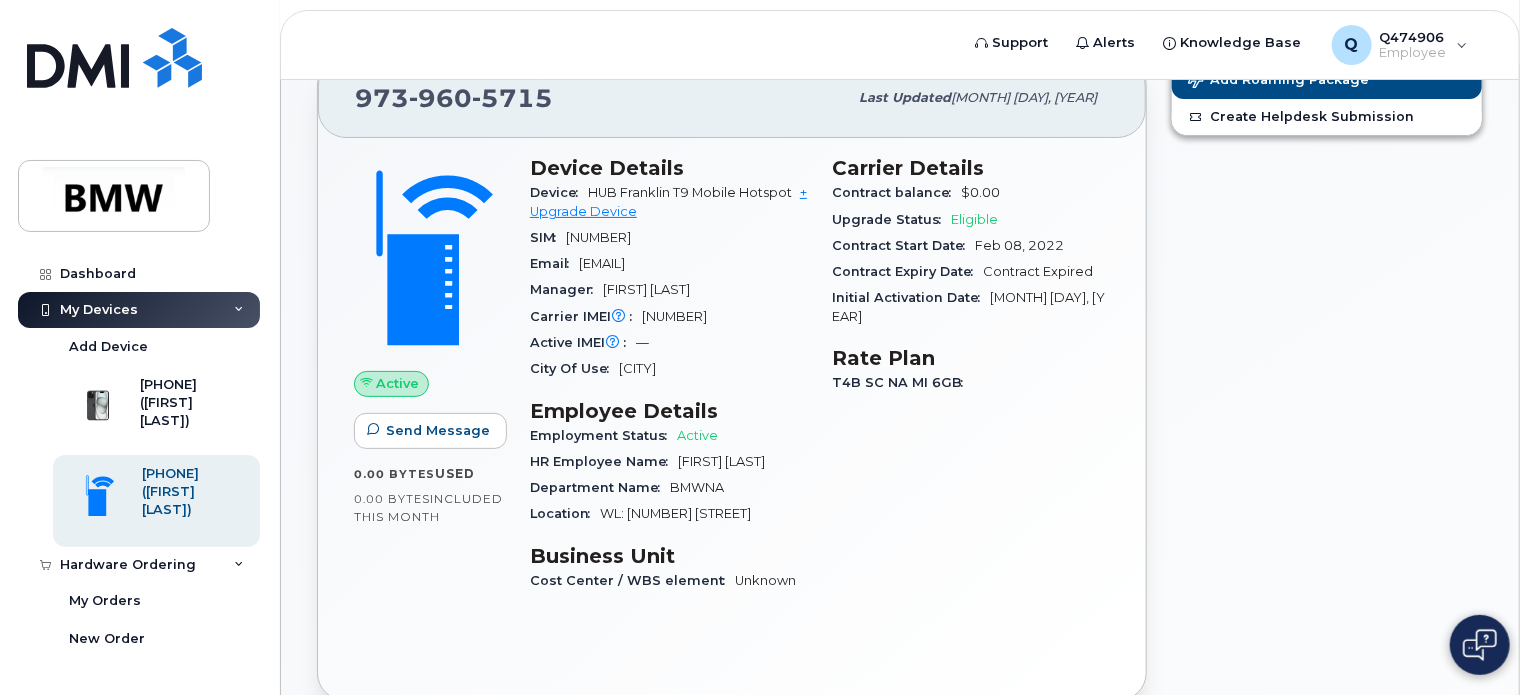 scroll, scrollTop: 0, scrollLeft: 0, axis: both 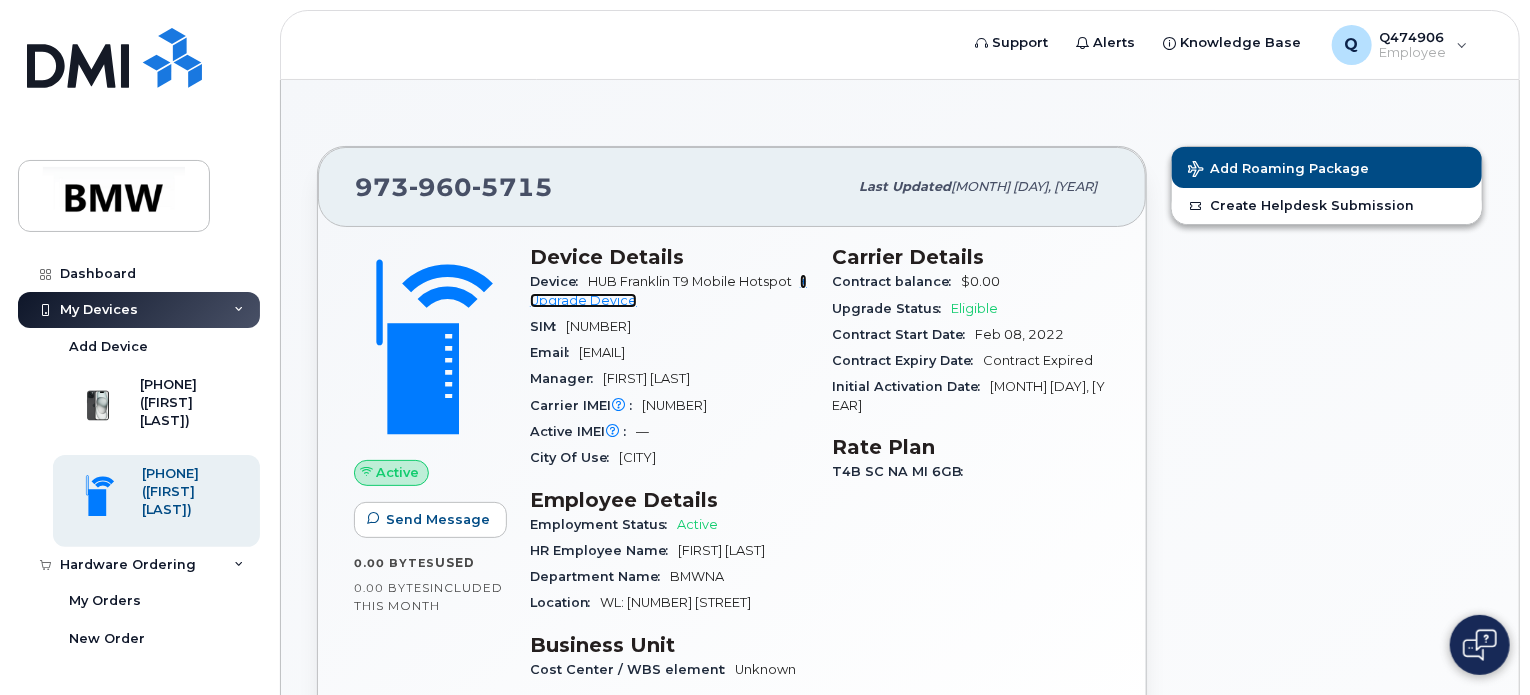 click on "+ Upgrade Device" 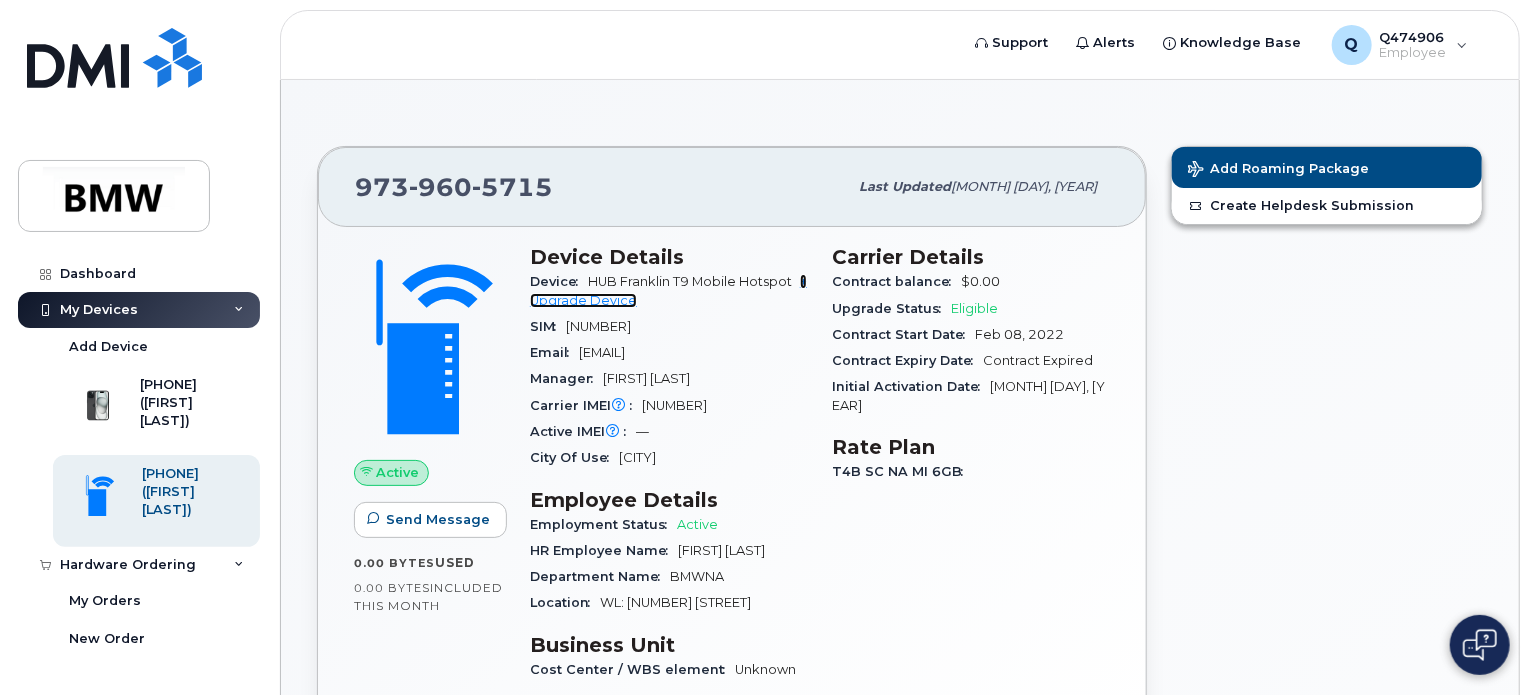 click on "+ Upgrade Device" 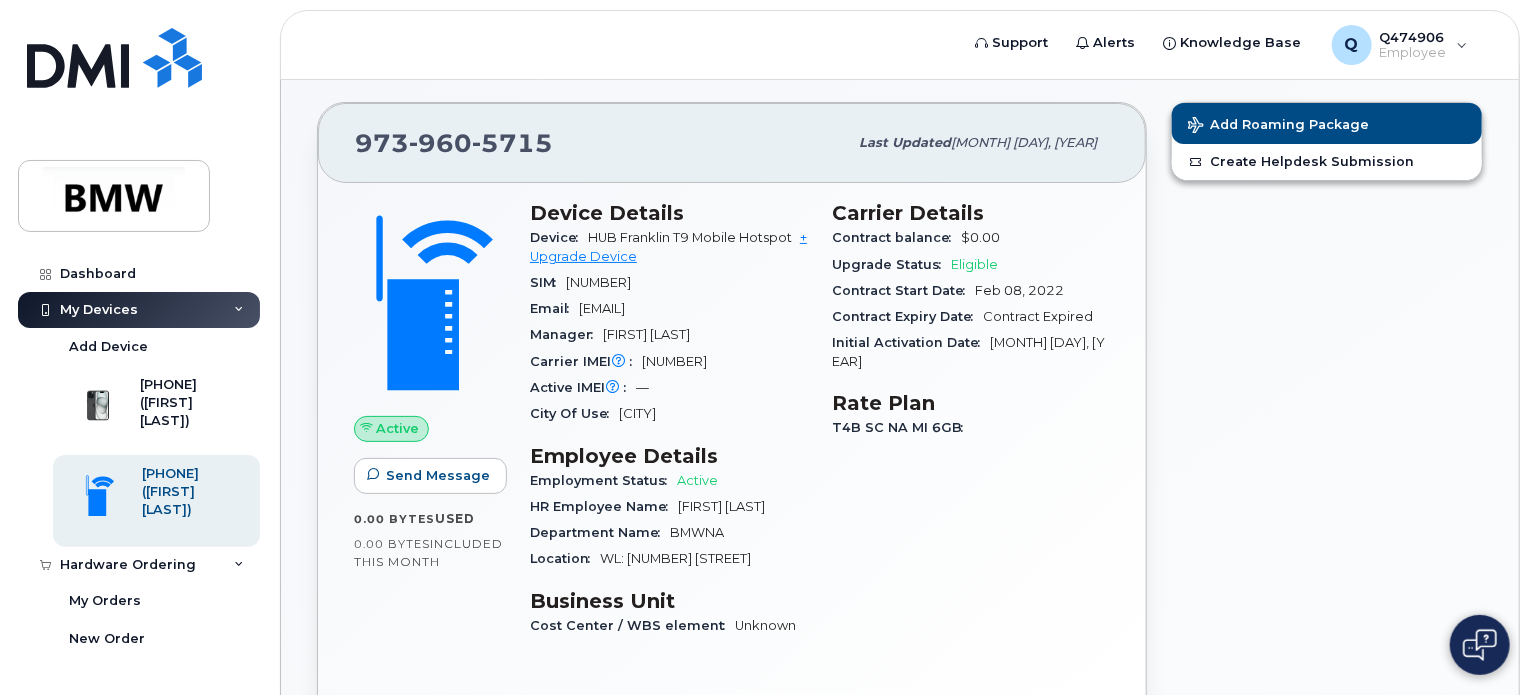 scroll, scrollTop: 0, scrollLeft: 0, axis: both 